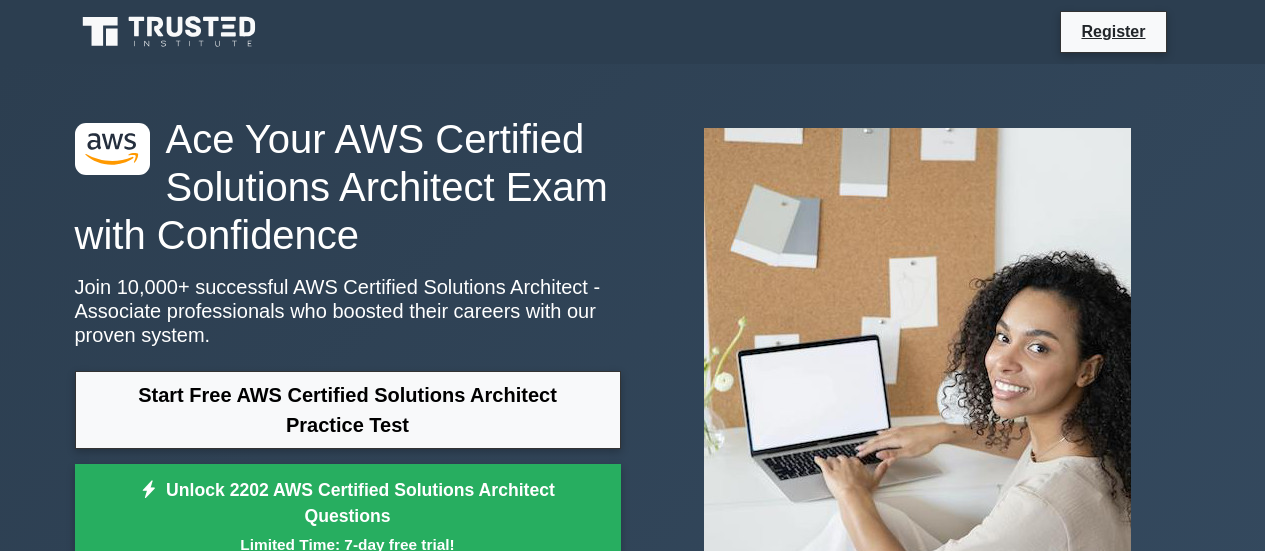 scroll, scrollTop: 0, scrollLeft: 0, axis: both 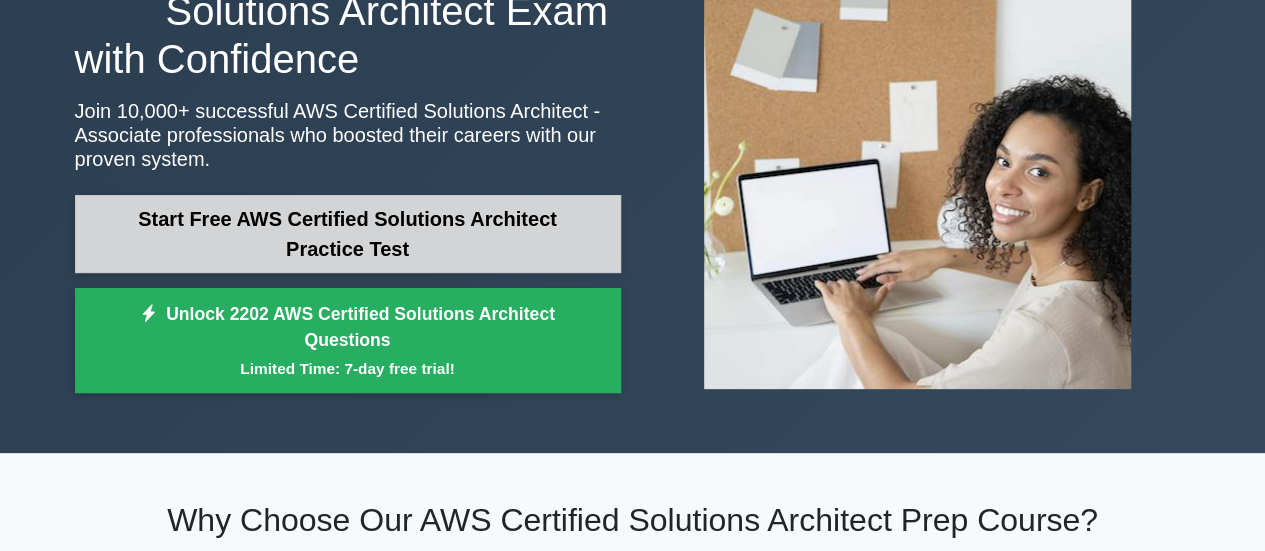 click on "Start Free AWS Certified Solutions Architect Practice Test" at bounding box center [348, 234] 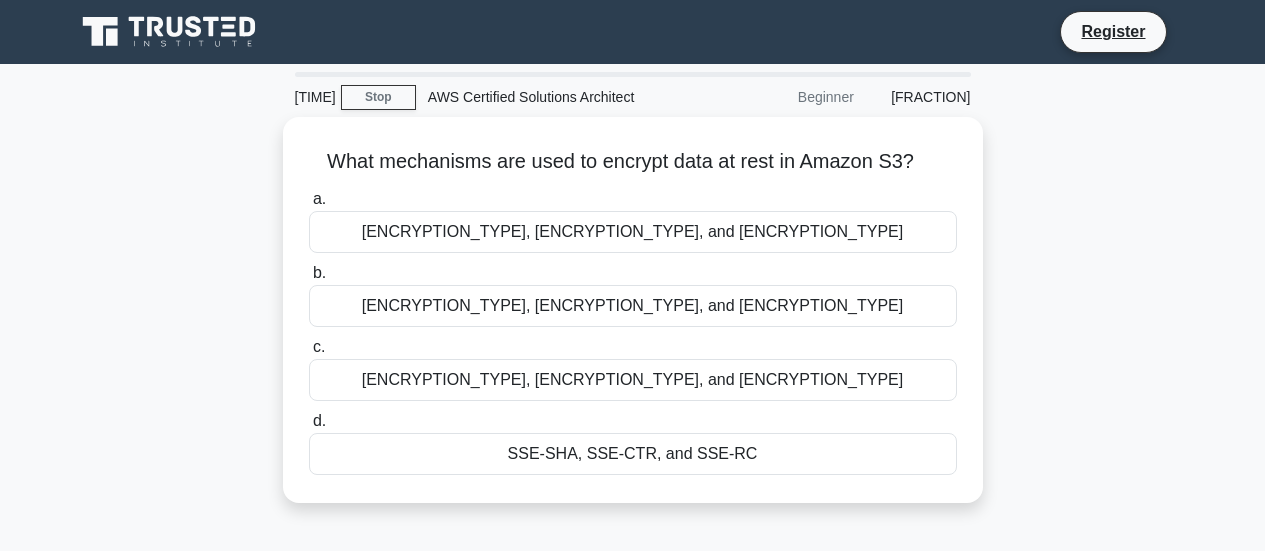 scroll, scrollTop: 0, scrollLeft: 0, axis: both 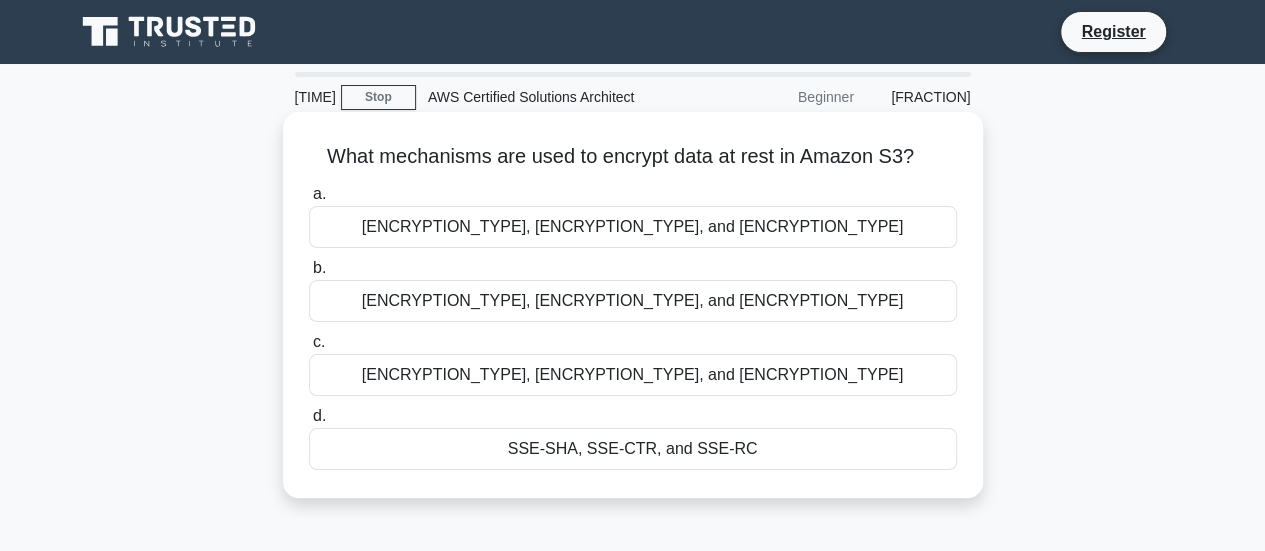 click on "[ENCRYPTION_TYPE], [ENCRYPTION_TYPE], and [ENCRYPTION_TYPE]" at bounding box center [633, 301] 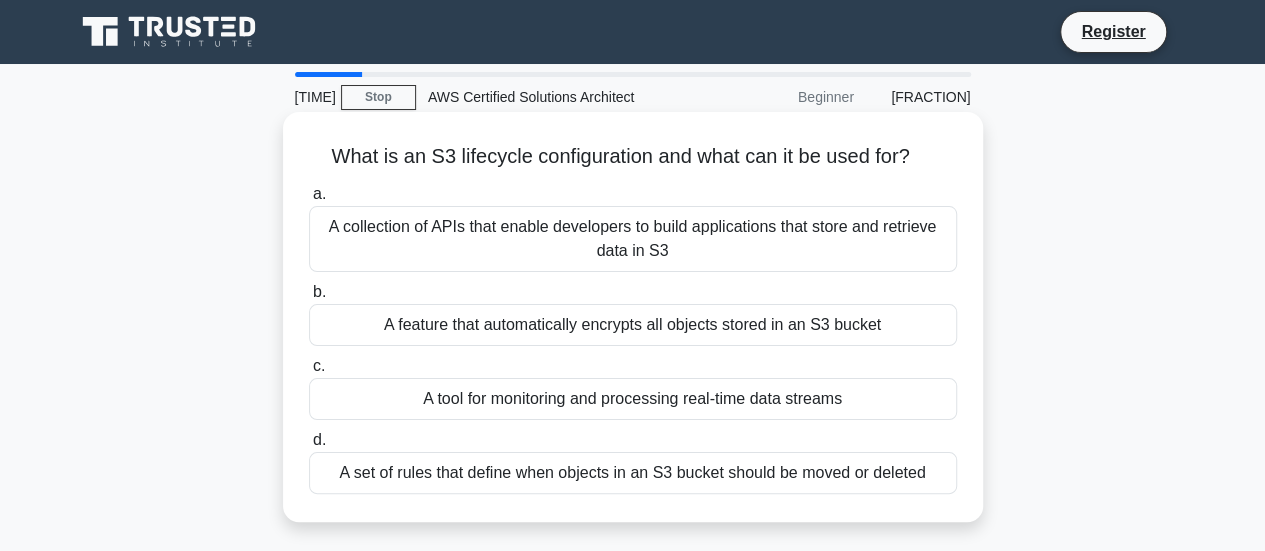 click on "A set of rules that define when objects in an S3 bucket should be moved or deleted" at bounding box center [633, 473] 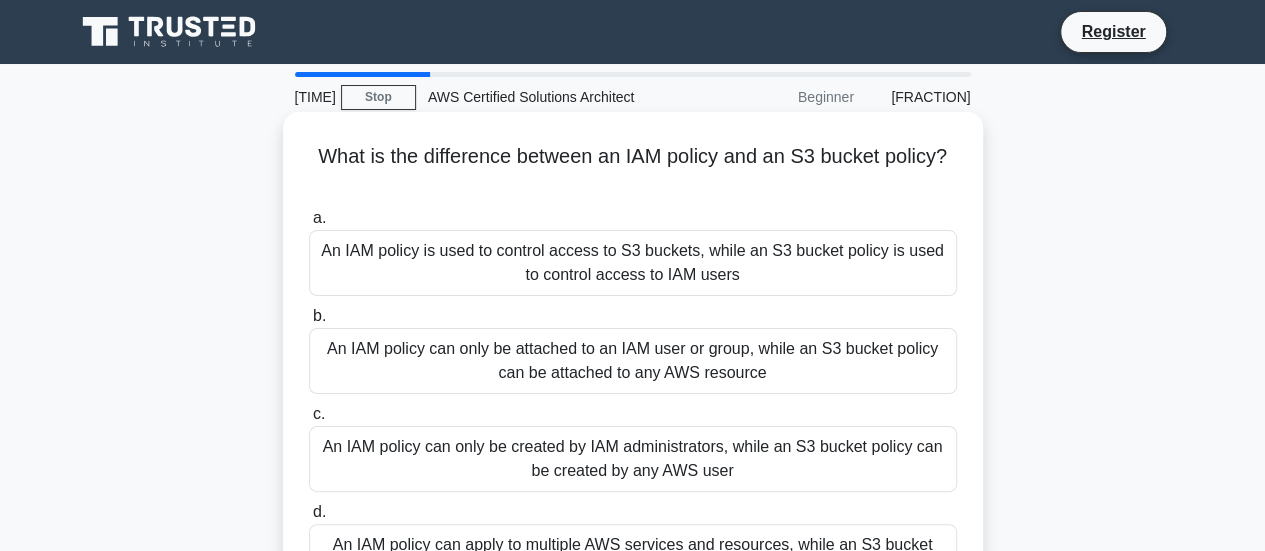click on "An IAM policy can only be attached to an IAM user or group, while an S3 bucket policy can be attached to any AWS resource" at bounding box center [633, 361] 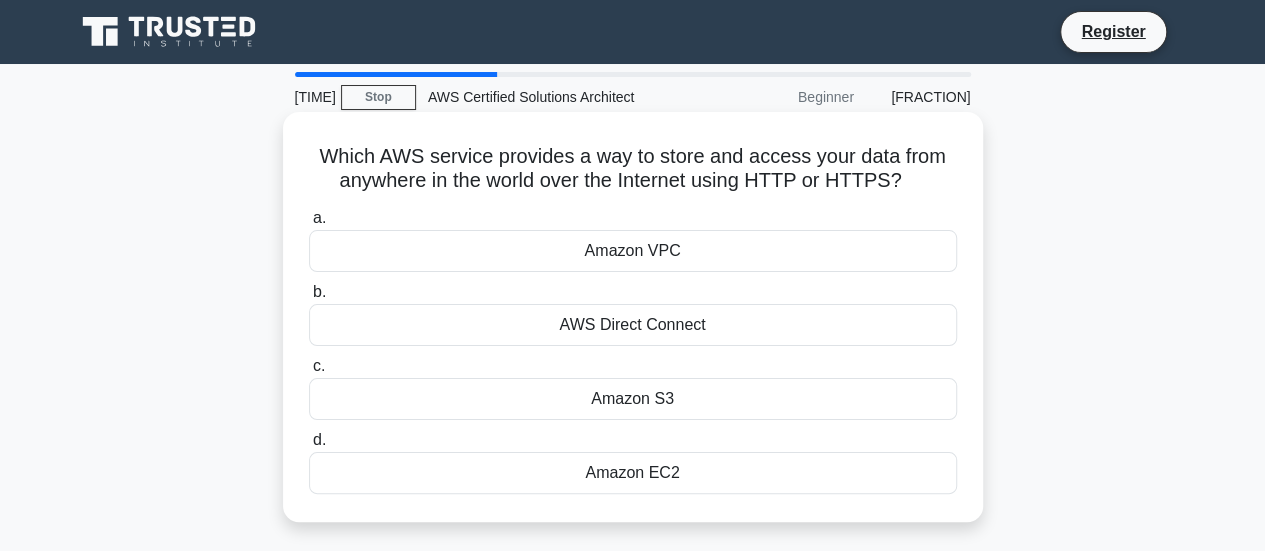 click on "AWS Direct Connect" at bounding box center [633, 325] 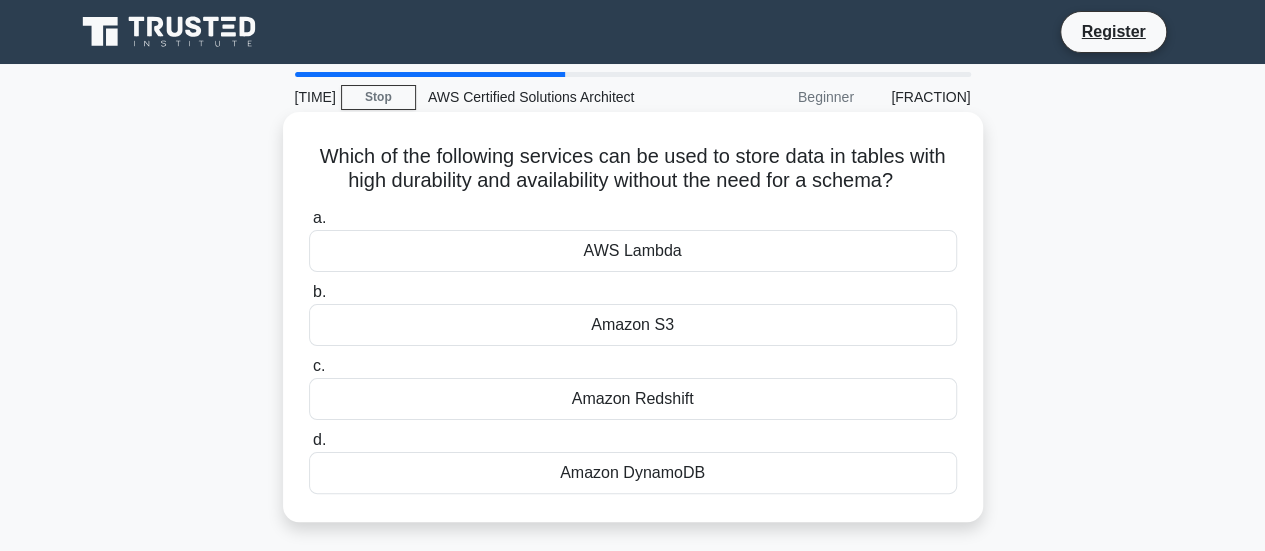 click on "Amazon DynamoDB" at bounding box center [633, 473] 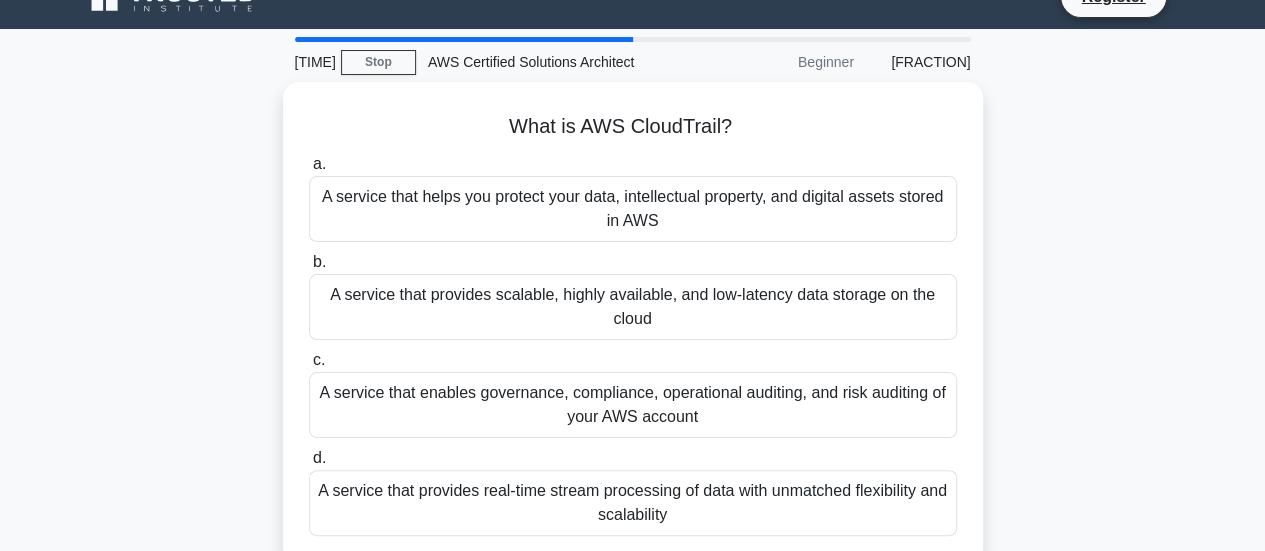 scroll, scrollTop: 36, scrollLeft: 0, axis: vertical 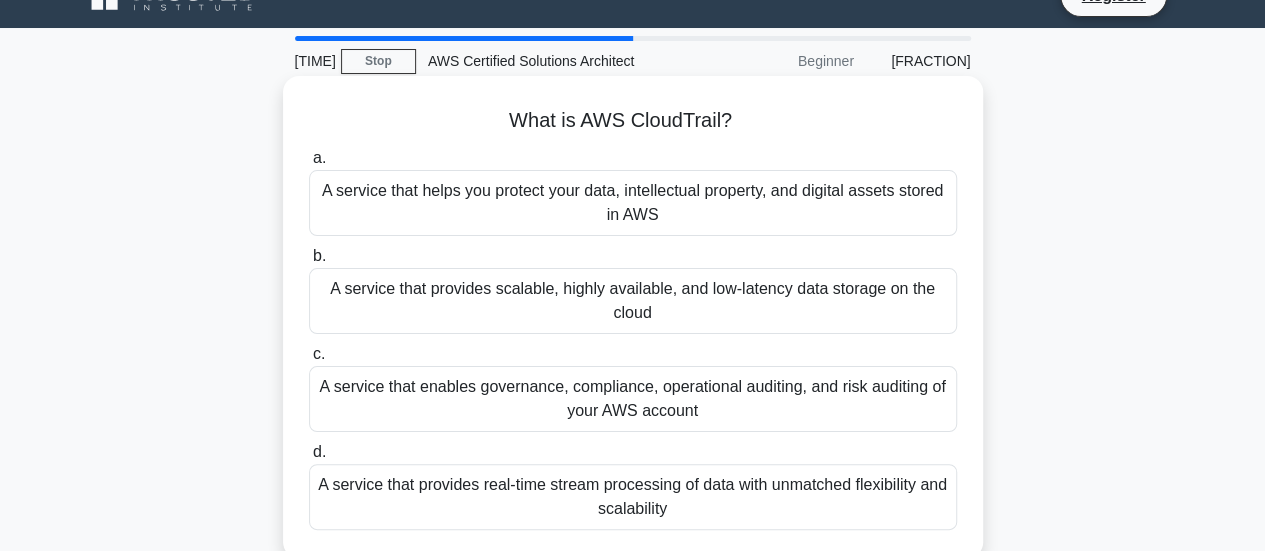 click on "A service that provides scalable, highly available, and low-latency data storage on the cloud" at bounding box center [633, 301] 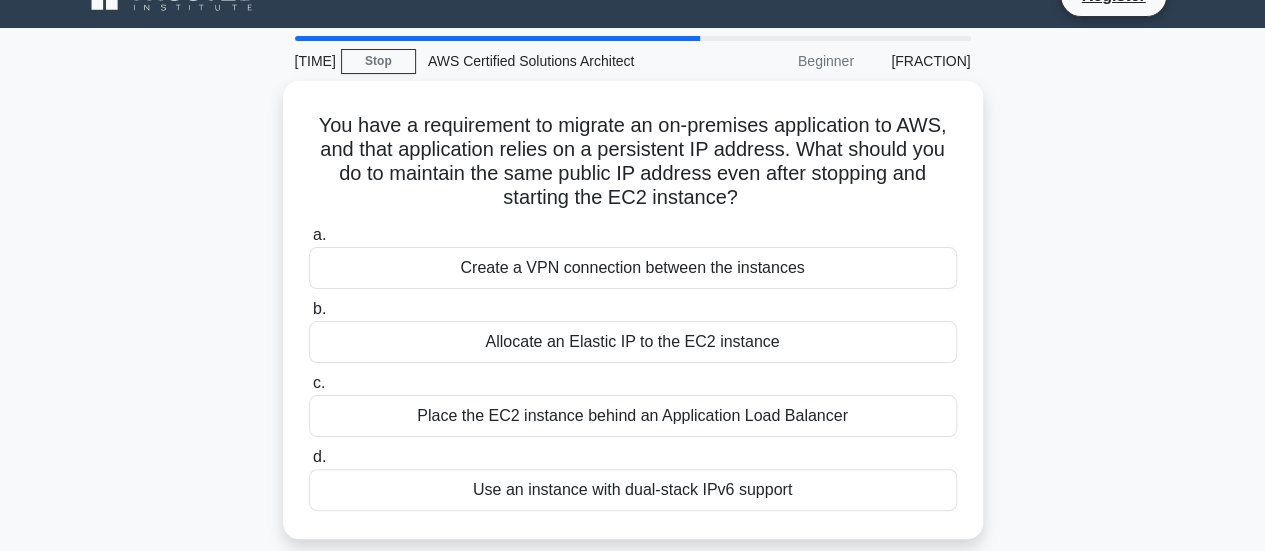 scroll, scrollTop: 0, scrollLeft: 0, axis: both 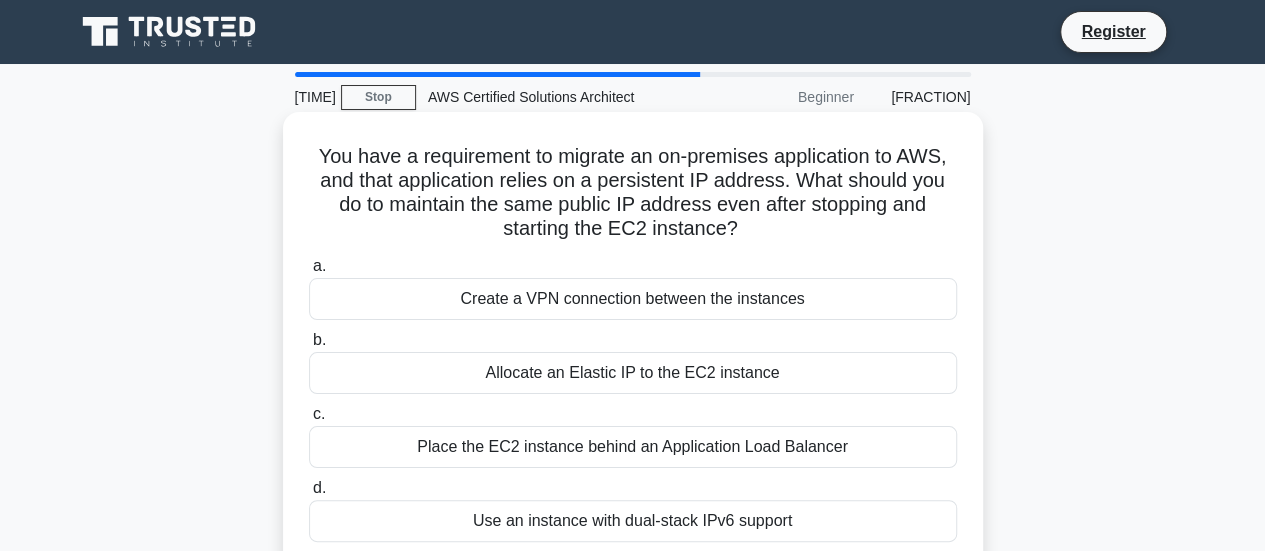 click on "Allocate an Elastic IP to the EC2 instance" at bounding box center (633, 373) 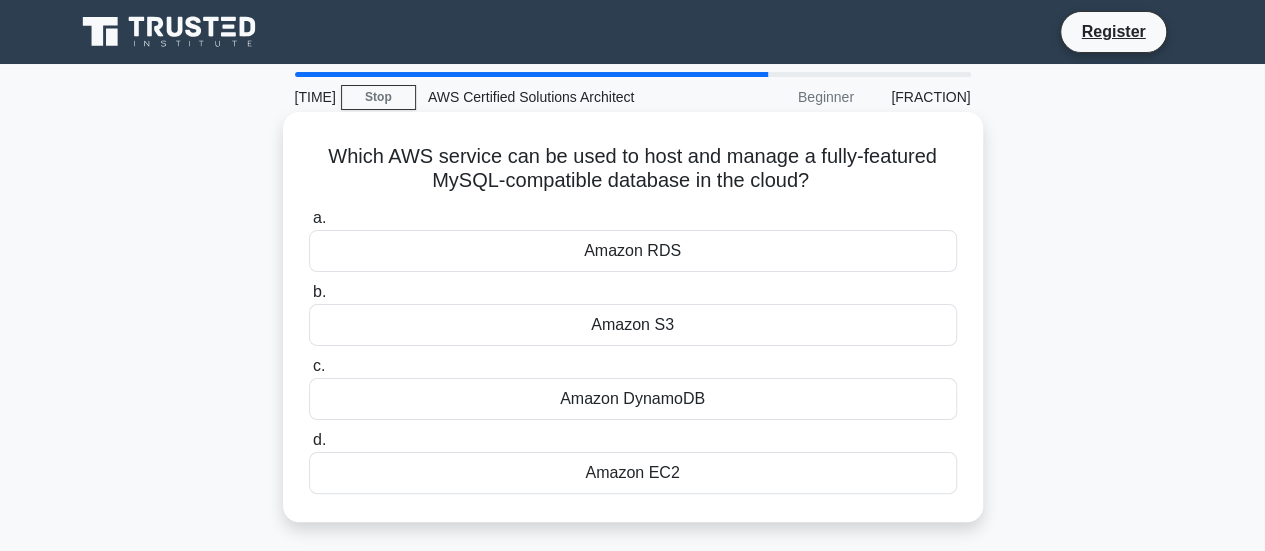 click on "Amazon RDS" at bounding box center [633, 251] 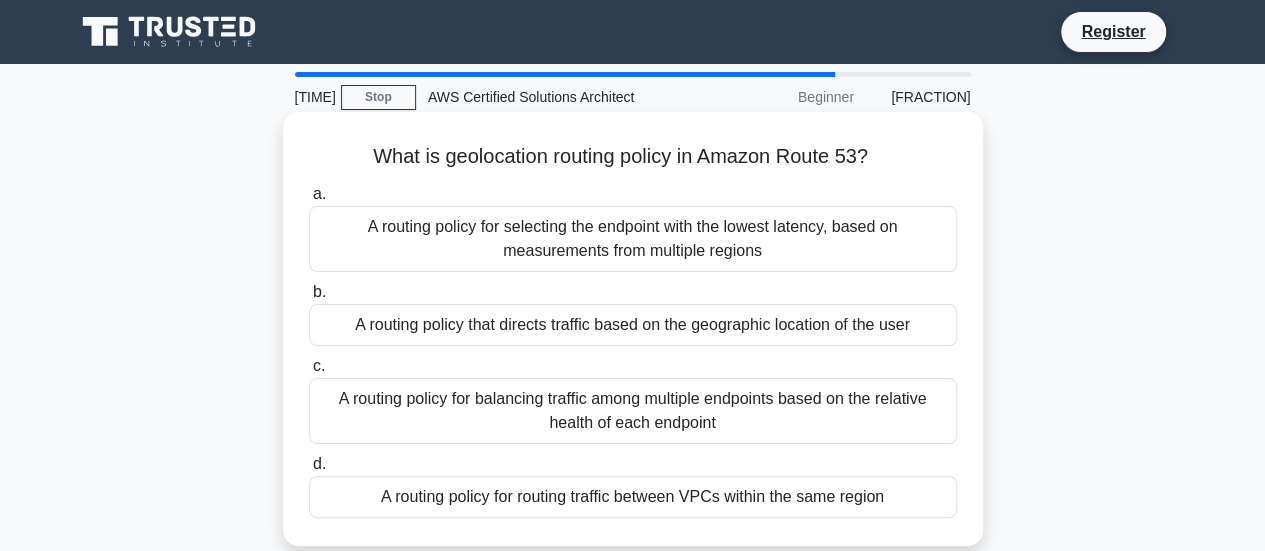 click on "A routing policy that directs traffic based on the geographic location of the user" at bounding box center [633, 325] 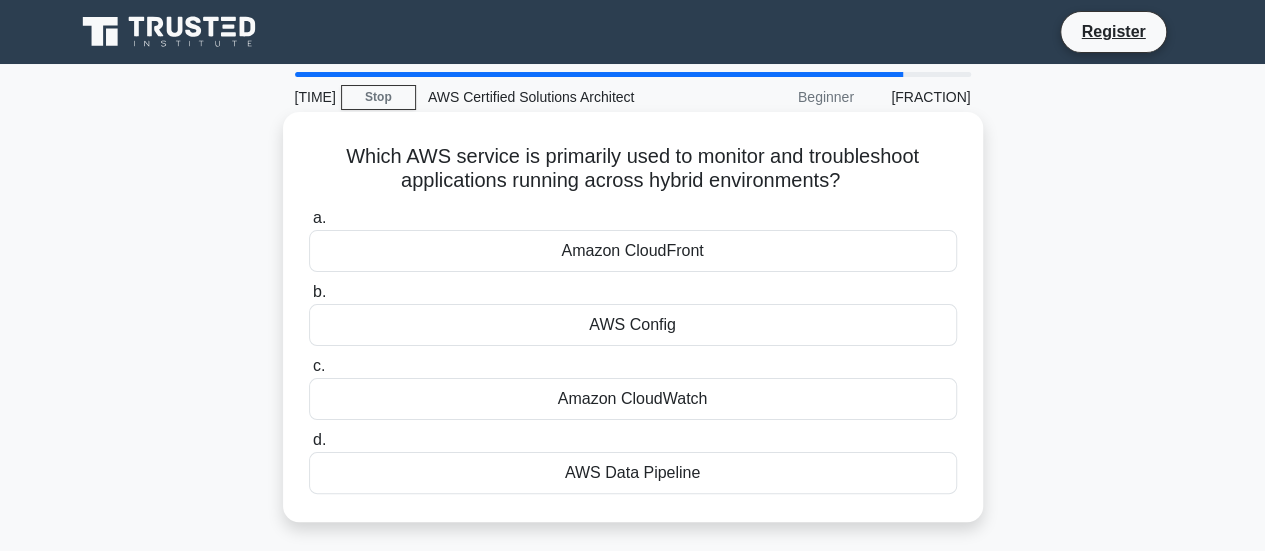 click on "Amazon CloudWatch" at bounding box center [633, 399] 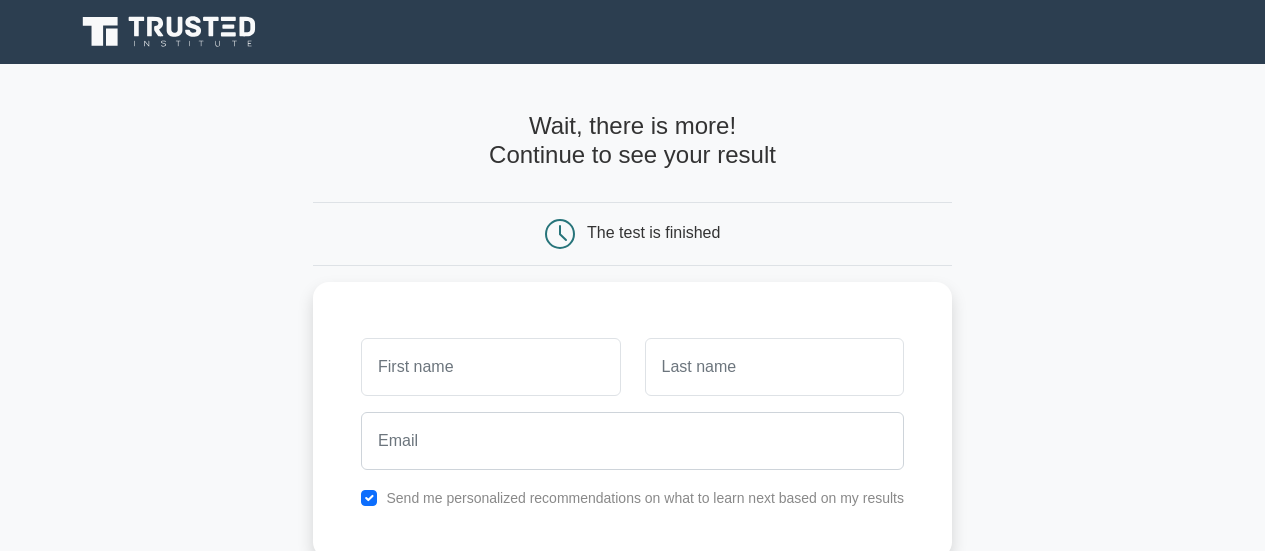 scroll, scrollTop: 0, scrollLeft: 0, axis: both 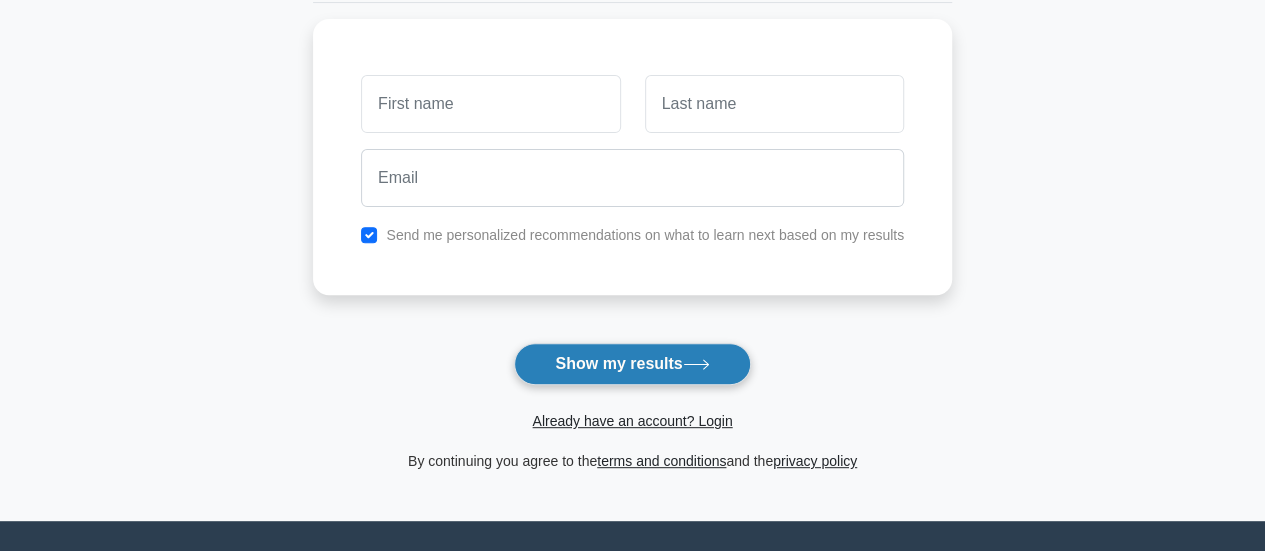 click on "Show my results" at bounding box center (632, 364) 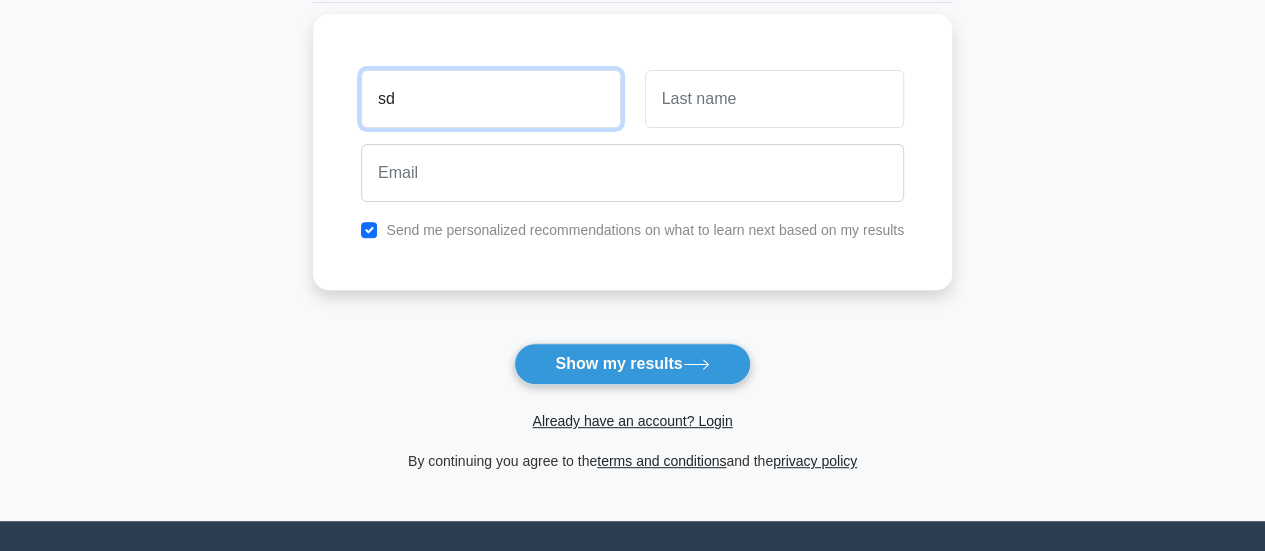 type on "sd" 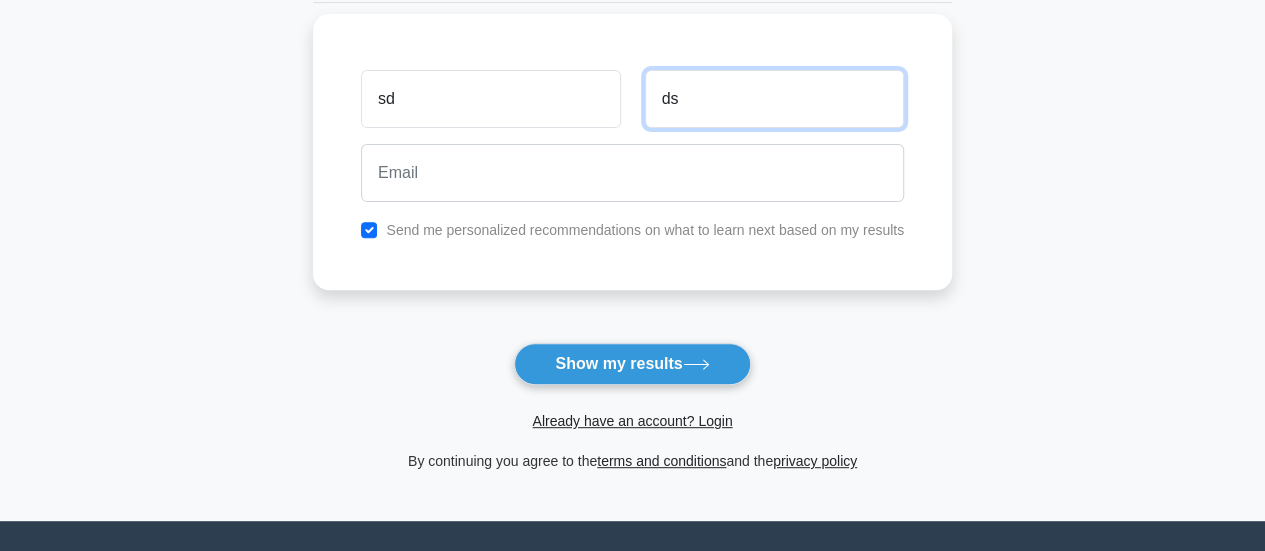 type on "ds" 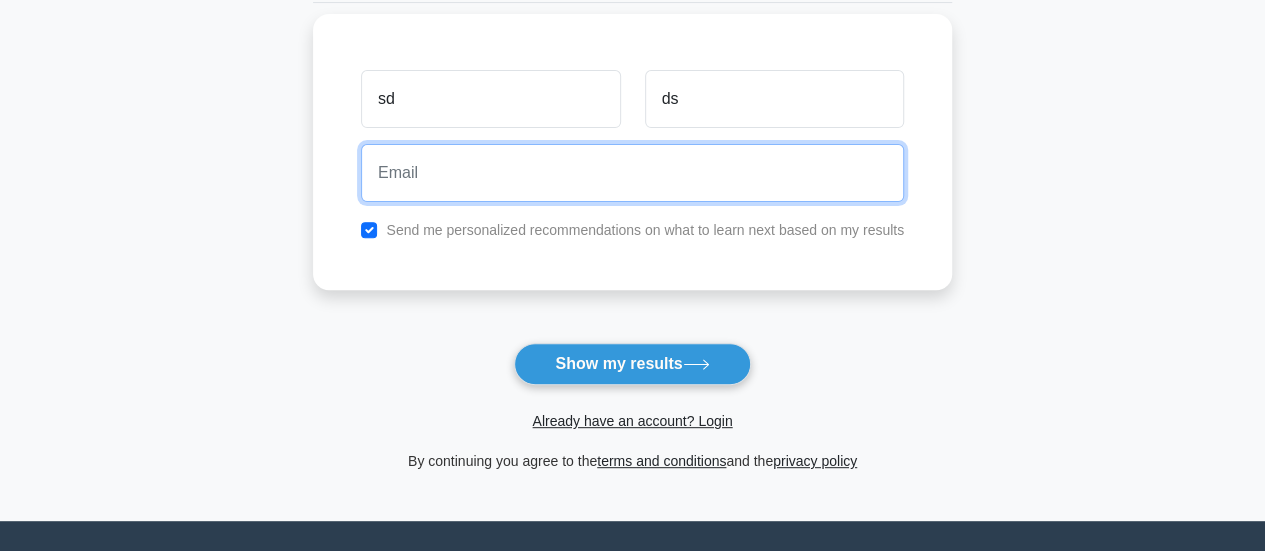 click at bounding box center [632, 173] 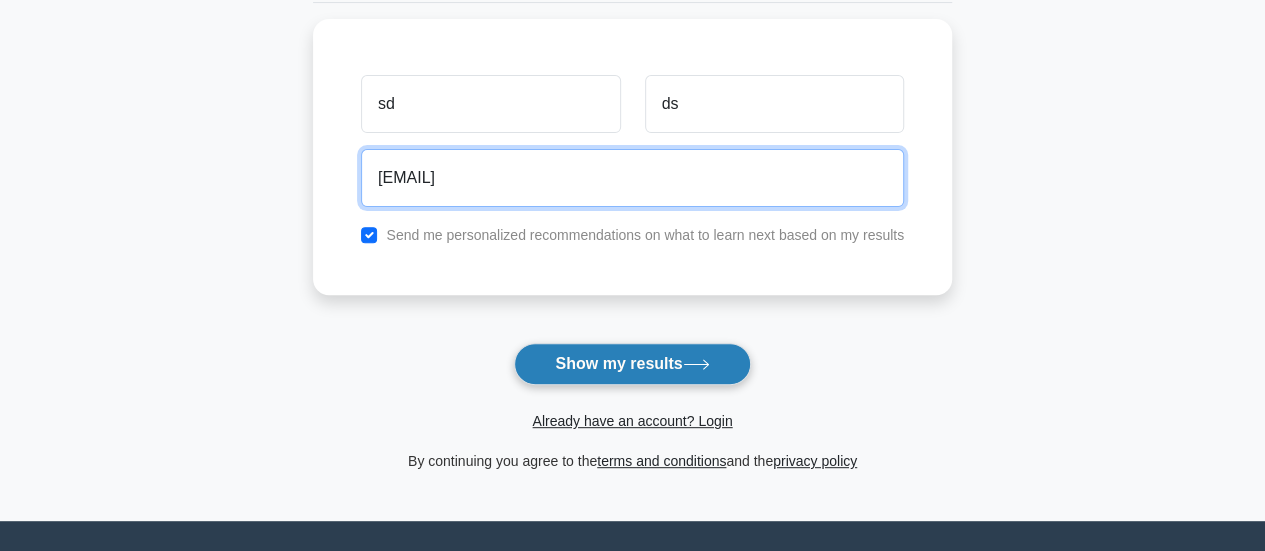 type on "a@b.com" 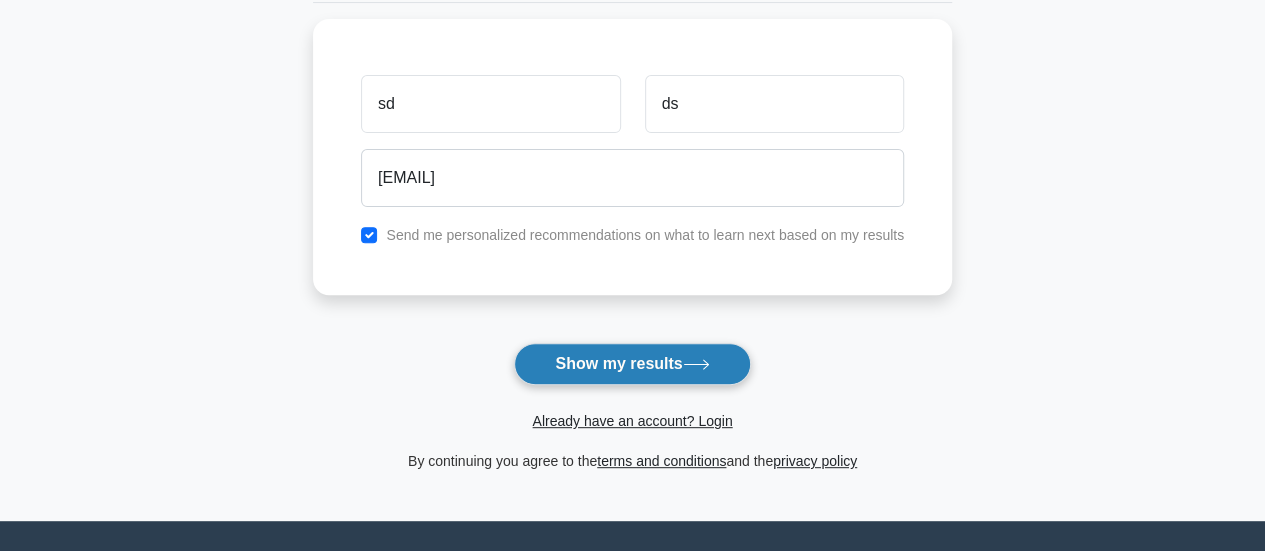 click on "Show my results" at bounding box center (632, 364) 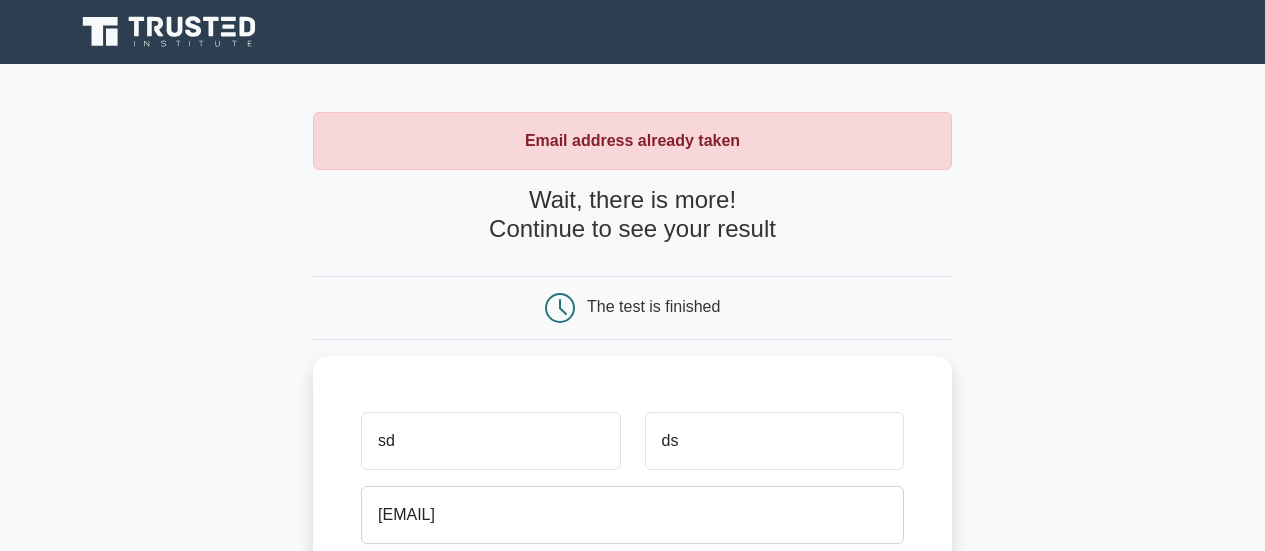 scroll, scrollTop: 0, scrollLeft: 0, axis: both 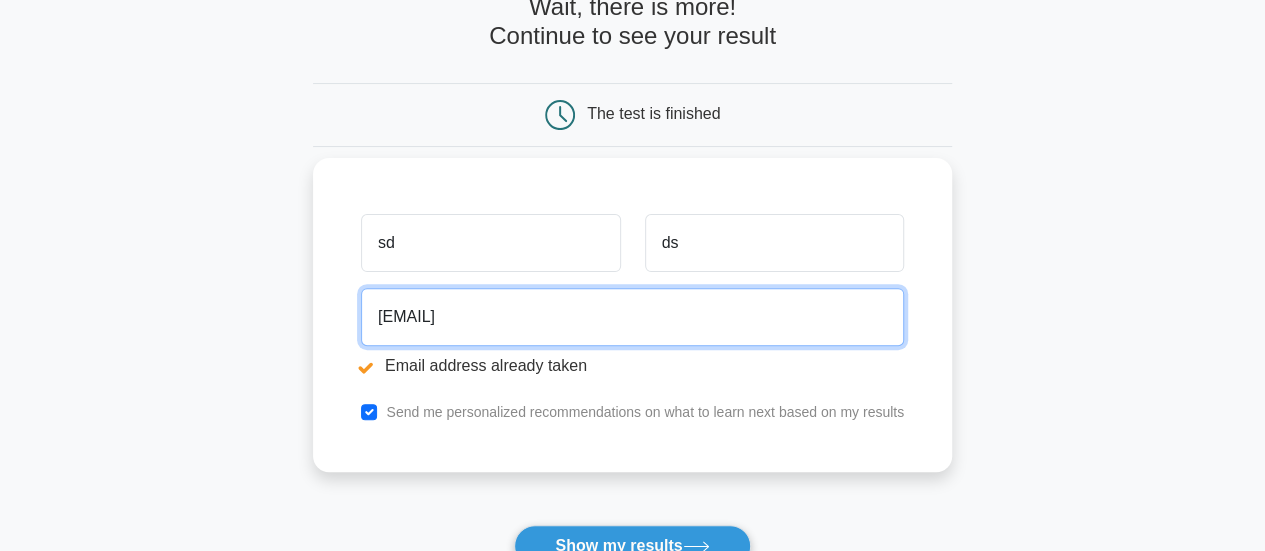 click on "a@b.com" at bounding box center (632, 317) 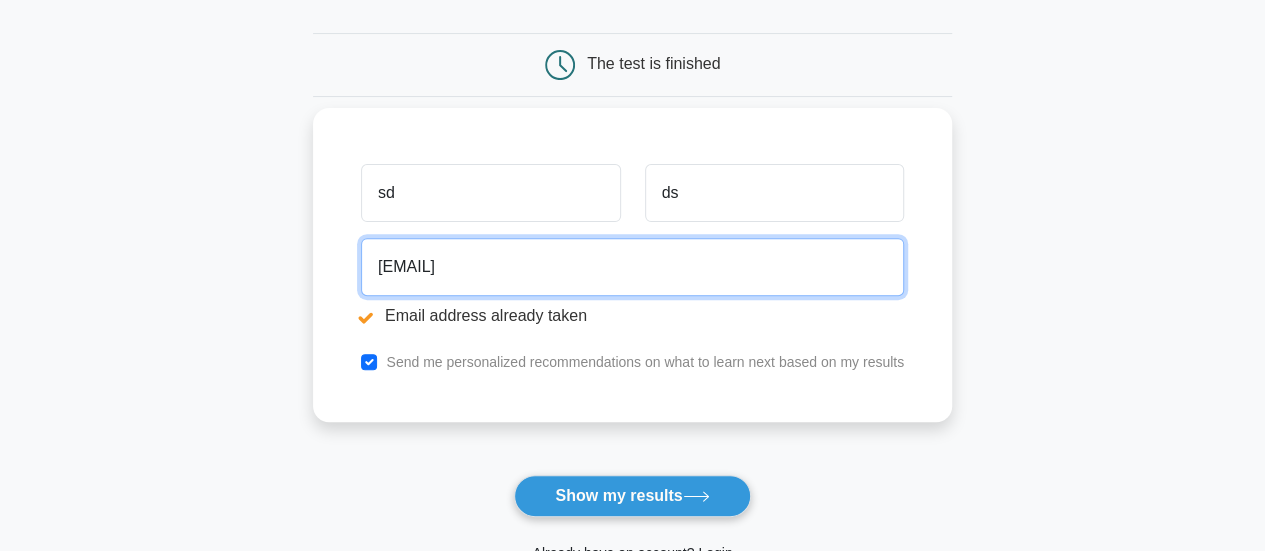 scroll, scrollTop: 249, scrollLeft: 0, axis: vertical 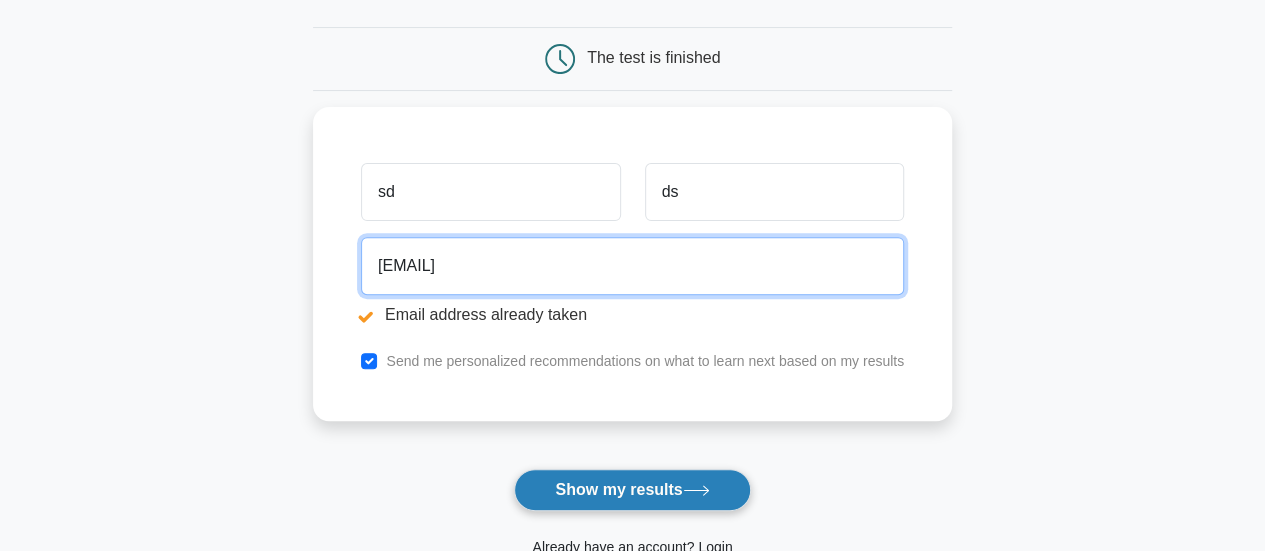 type on "a@bsfsf.com" 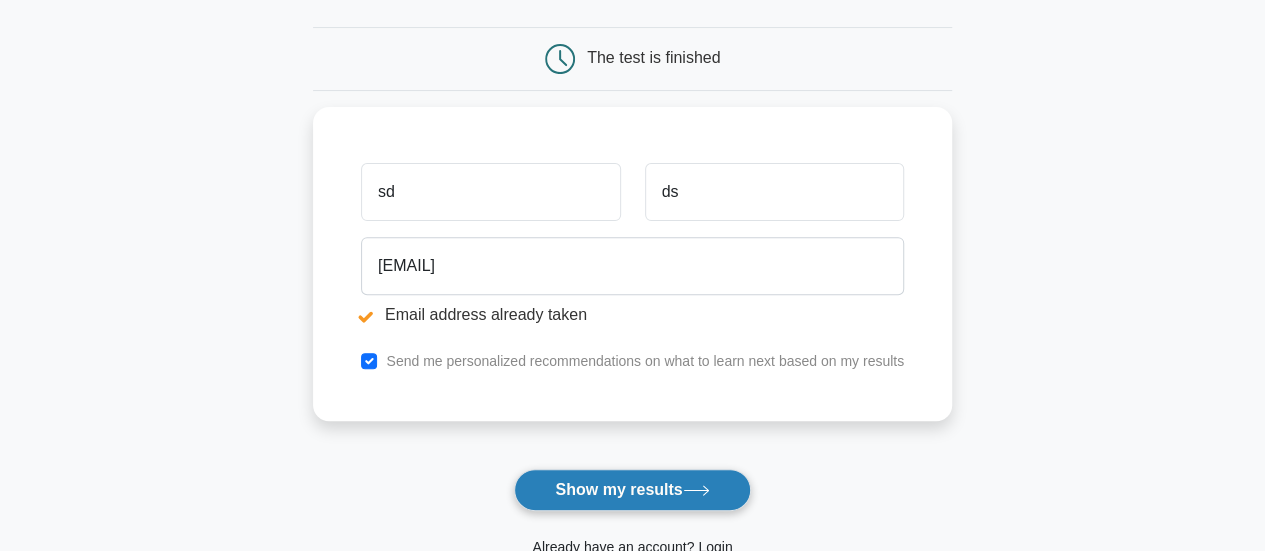 click on "Show my results" at bounding box center (632, 490) 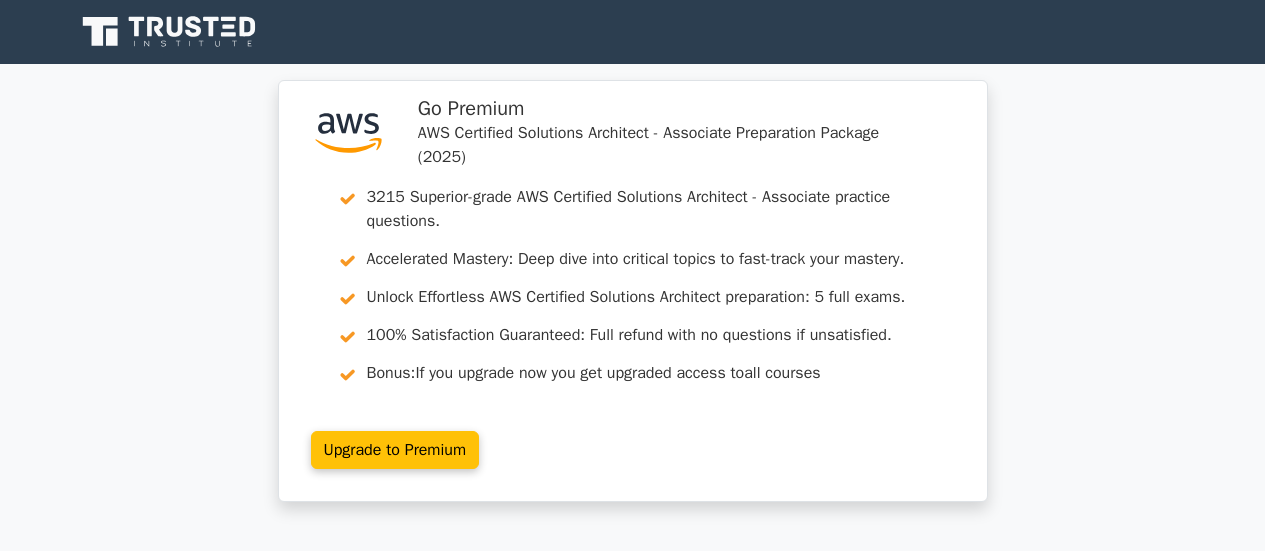 scroll, scrollTop: 0, scrollLeft: 0, axis: both 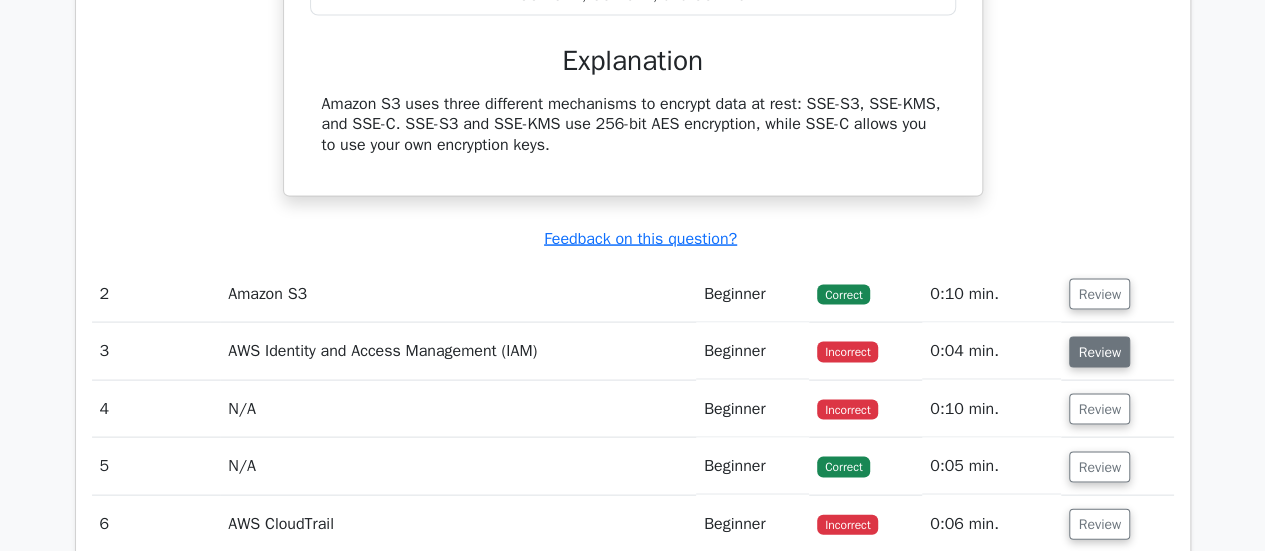 click on "Review" at bounding box center [1099, 351] 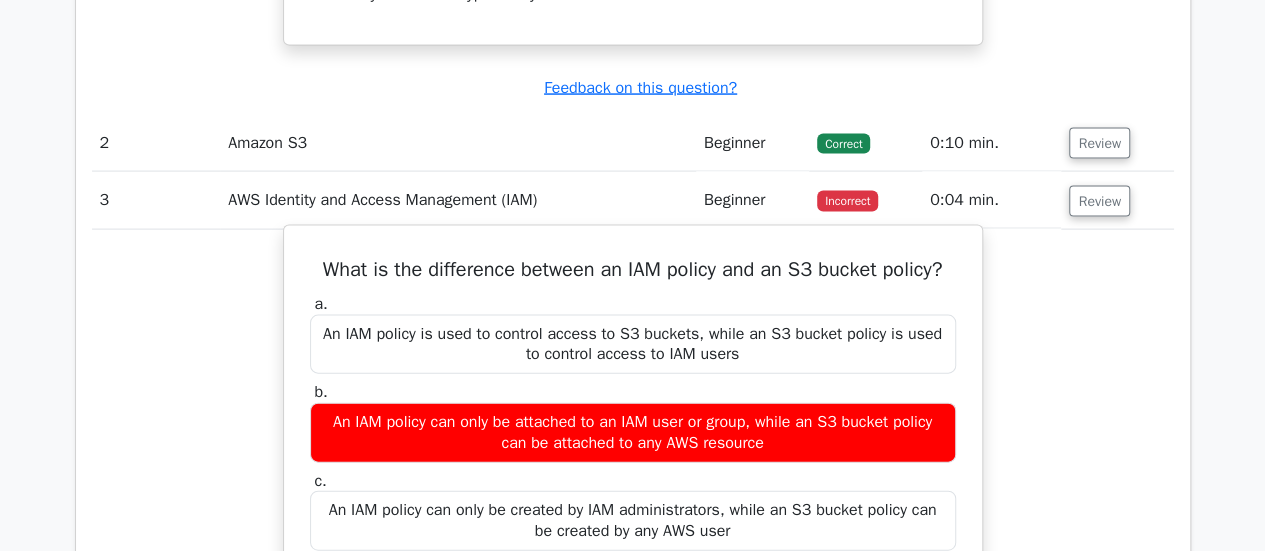 scroll, scrollTop: 2040, scrollLeft: 0, axis: vertical 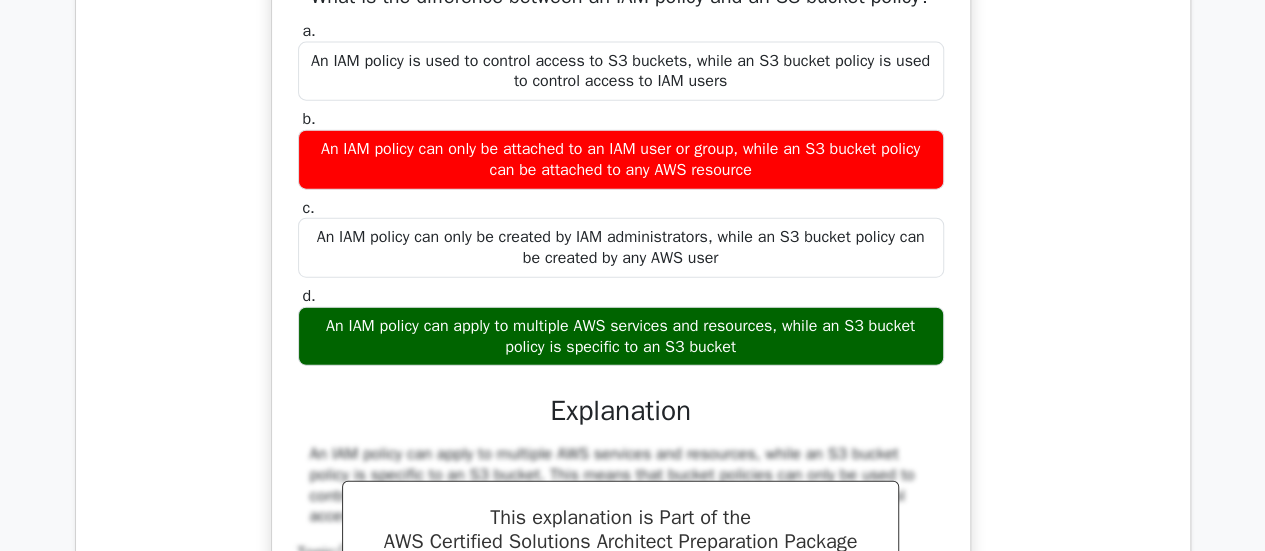 type 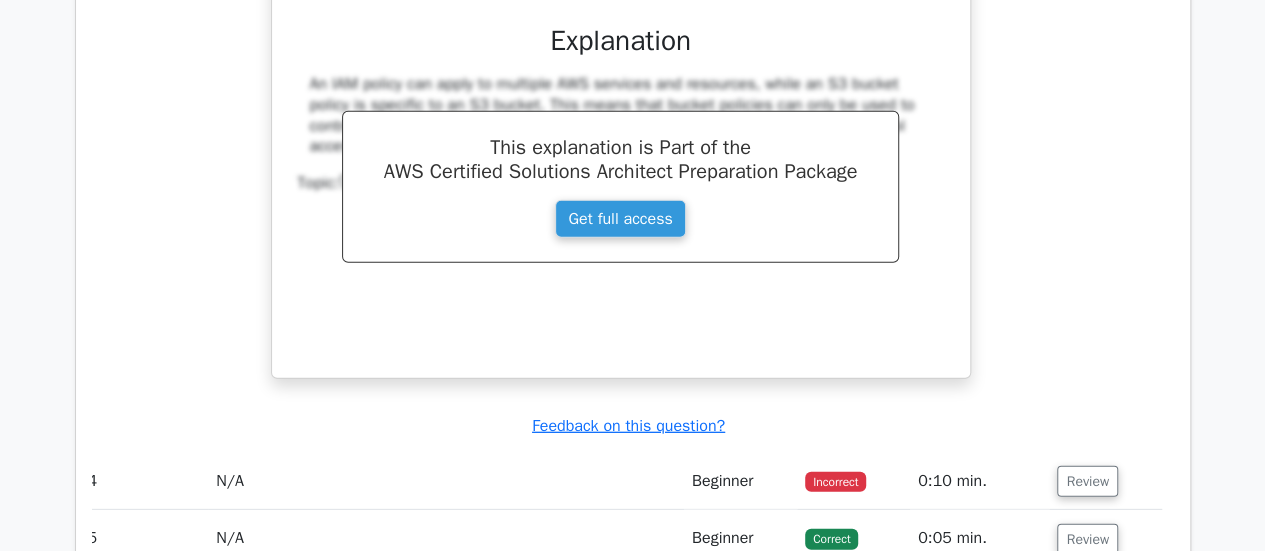 scroll, scrollTop: 2682, scrollLeft: 0, axis: vertical 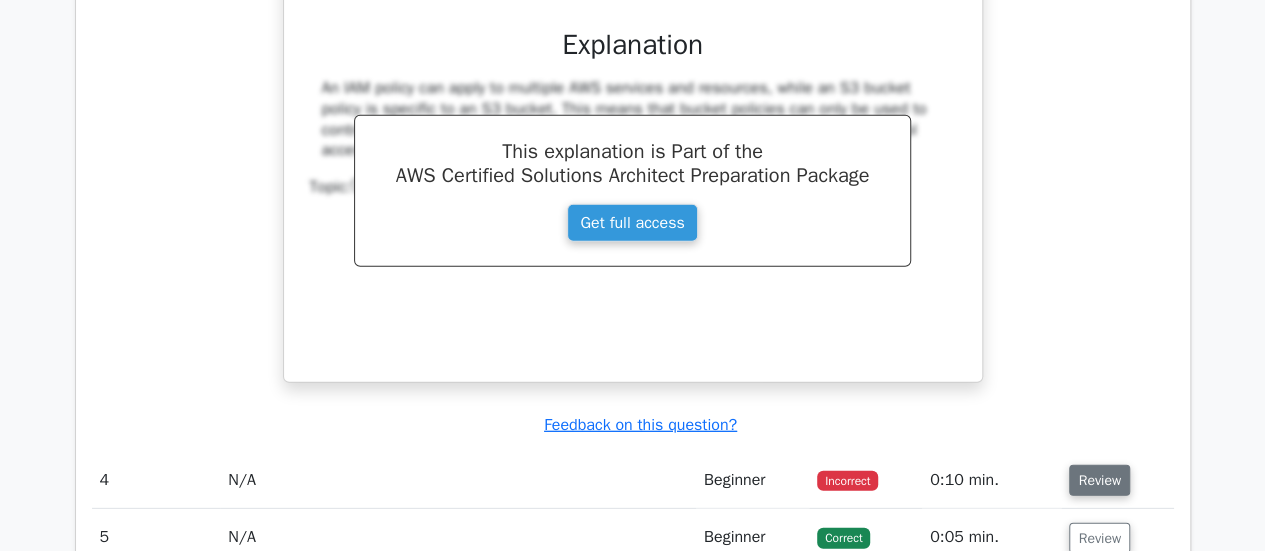 click on "Review" at bounding box center [1099, 480] 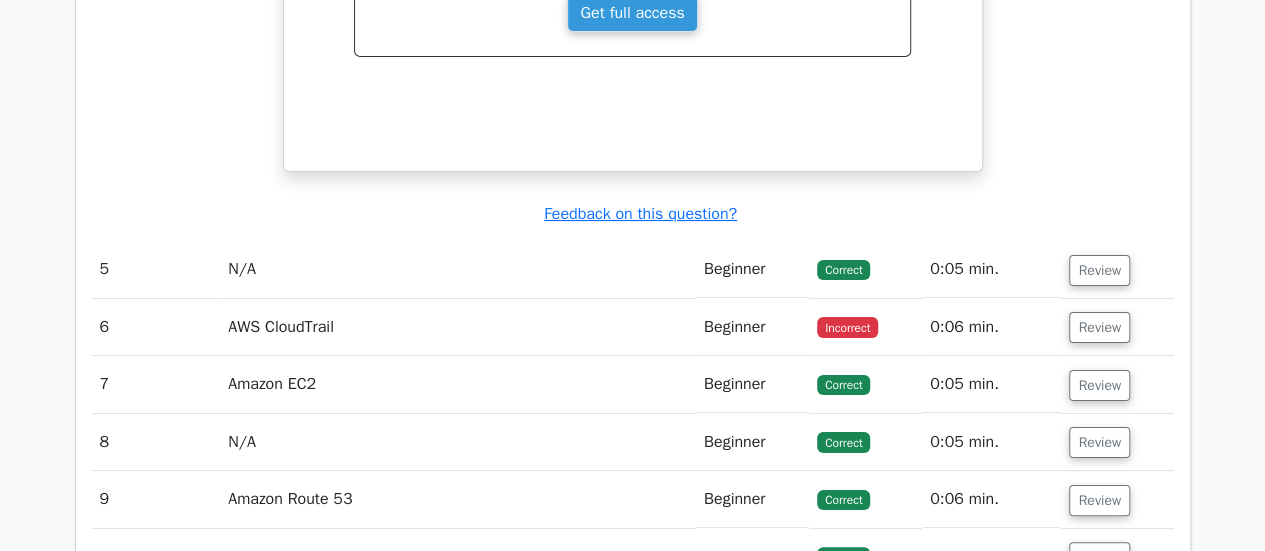scroll, scrollTop: 3766, scrollLeft: 0, axis: vertical 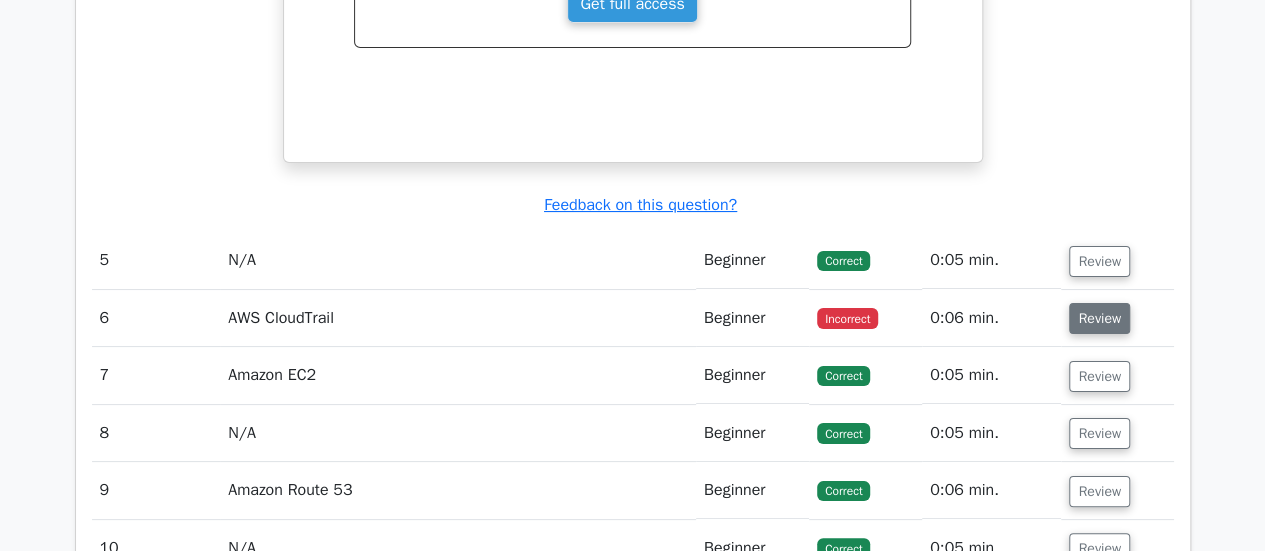 click on "Review" at bounding box center (1099, 318) 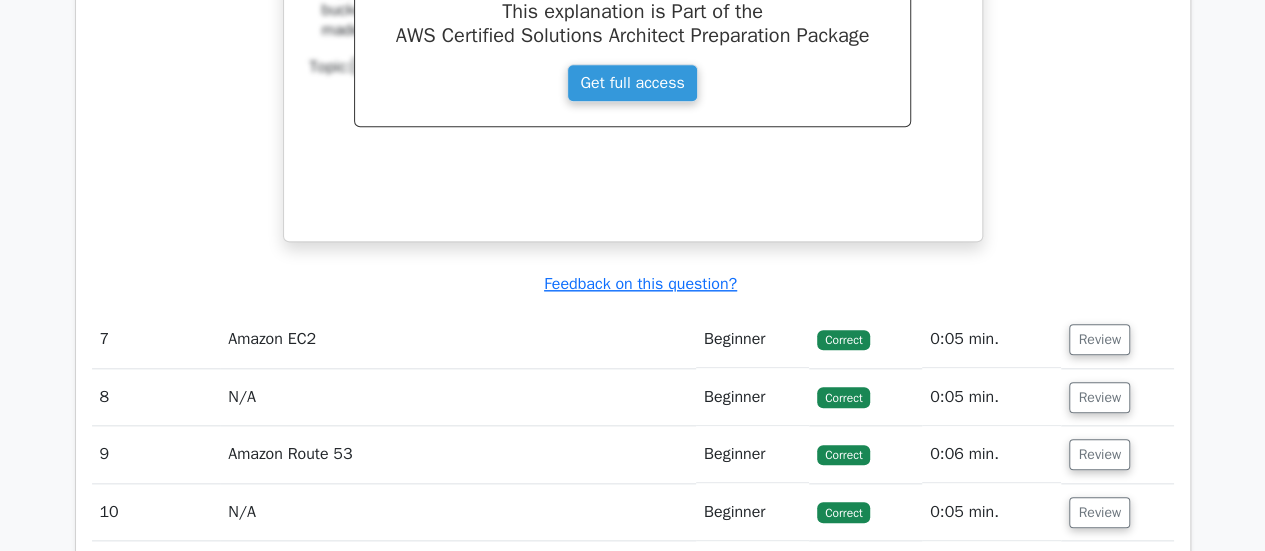 scroll, scrollTop: 4715, scrollLeft: 0, axis: vertical 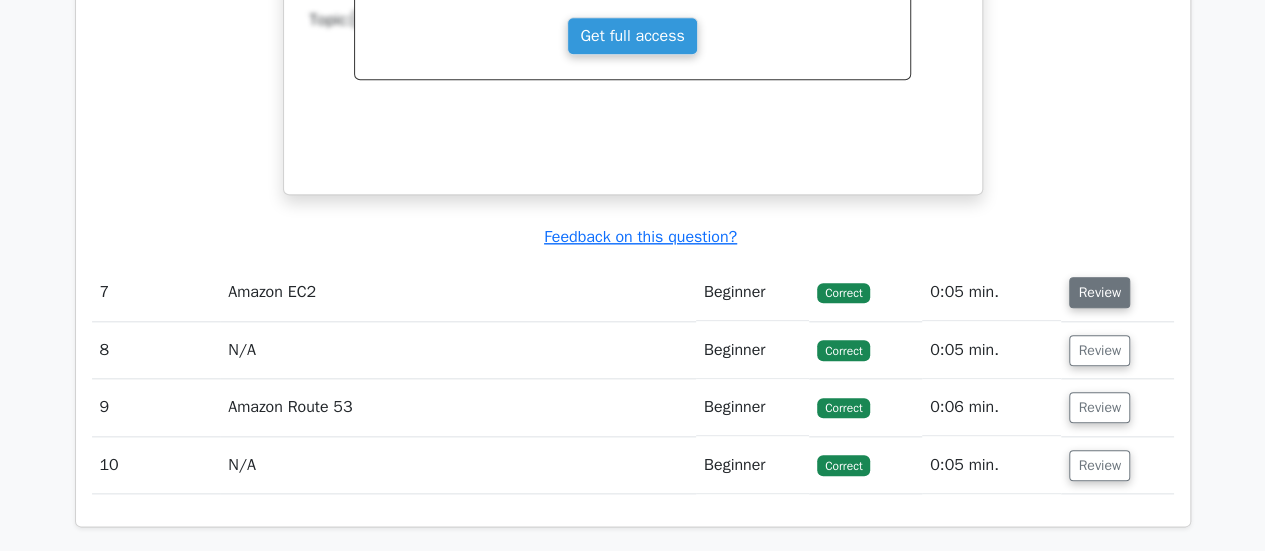 click on "Review" at bounding box center [1099, 292] 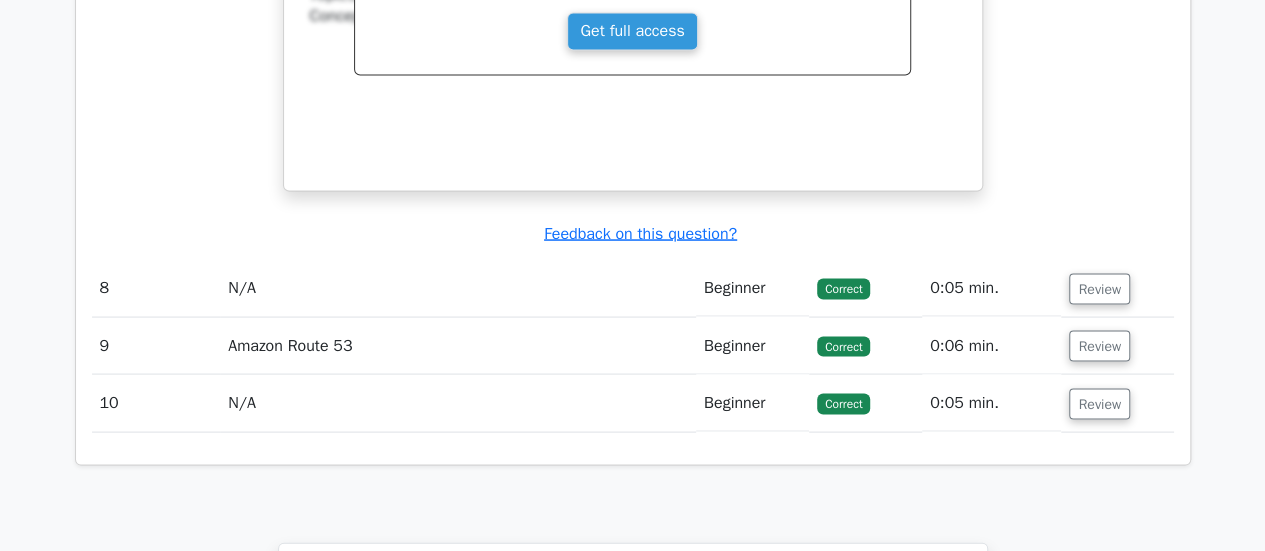scroll, scrollTop: 5633, scrollLeft: 0, axis: vertical 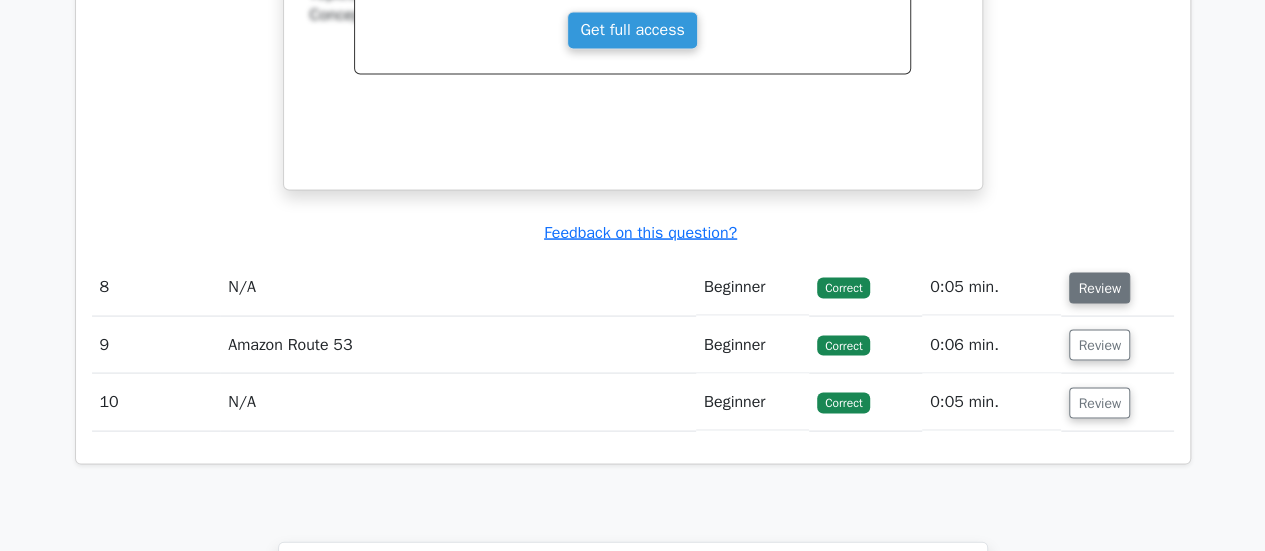 click on "Review" at bounding box center (1099, 287) 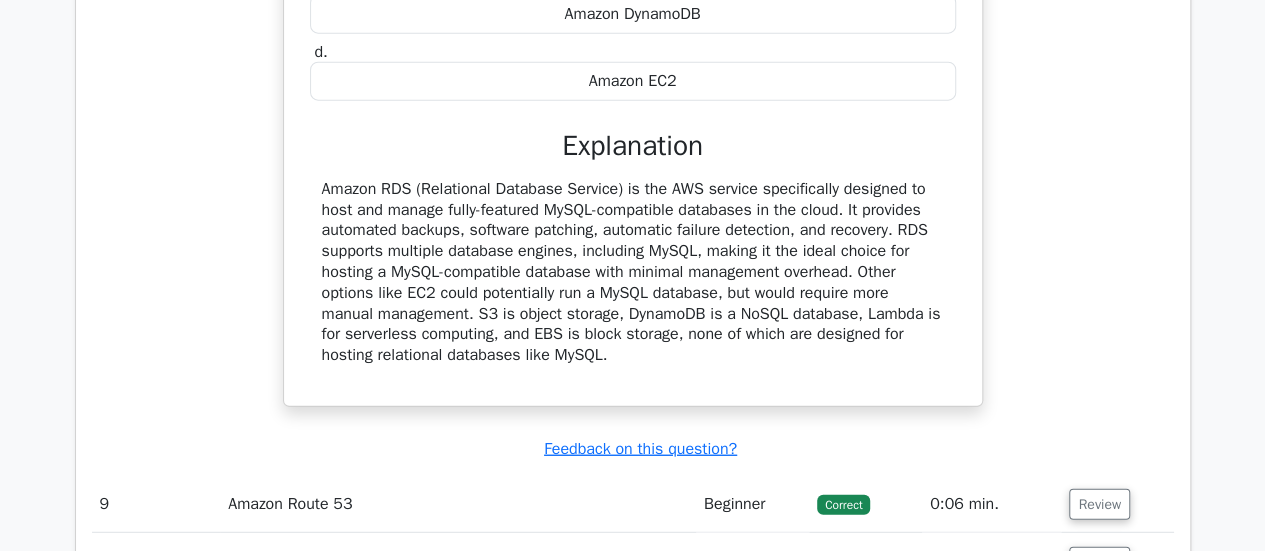 scroll, scrollTop: 6414, scrollLeft: 0, axis: vertical 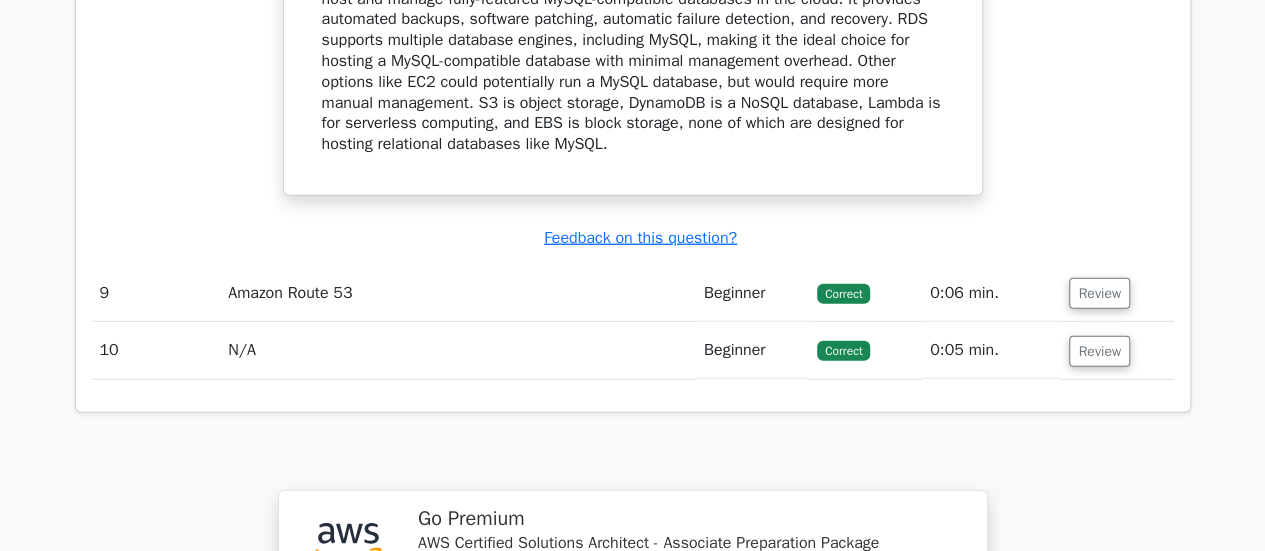 click on "Review" at bounding box center [1099, 293] 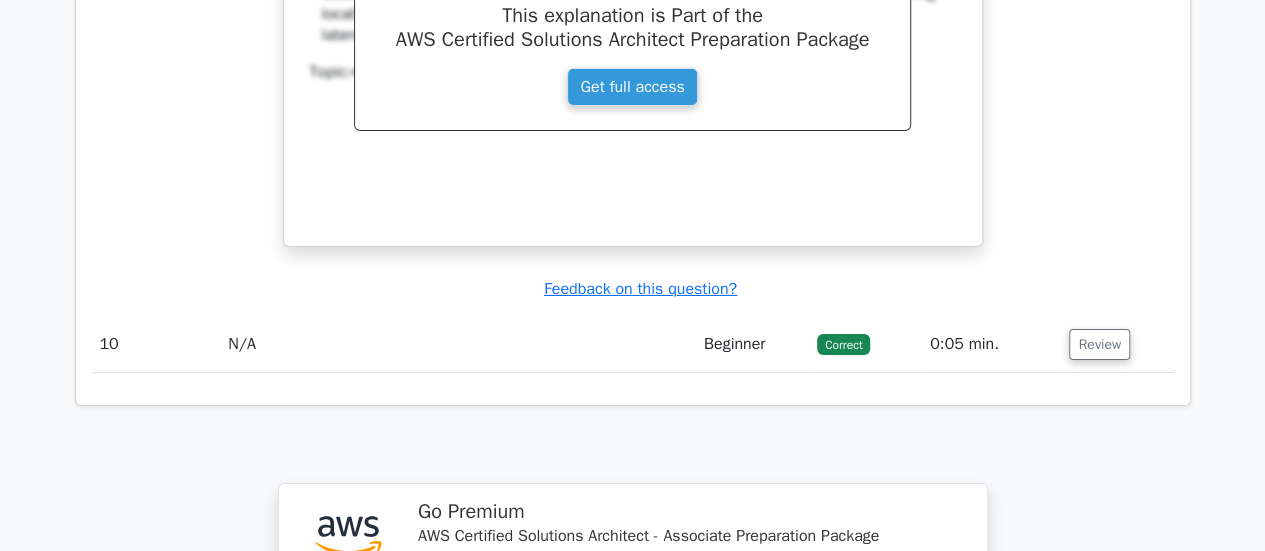 scroll, scrollTop: 7259, scrollLeft: 0, axis: vertical 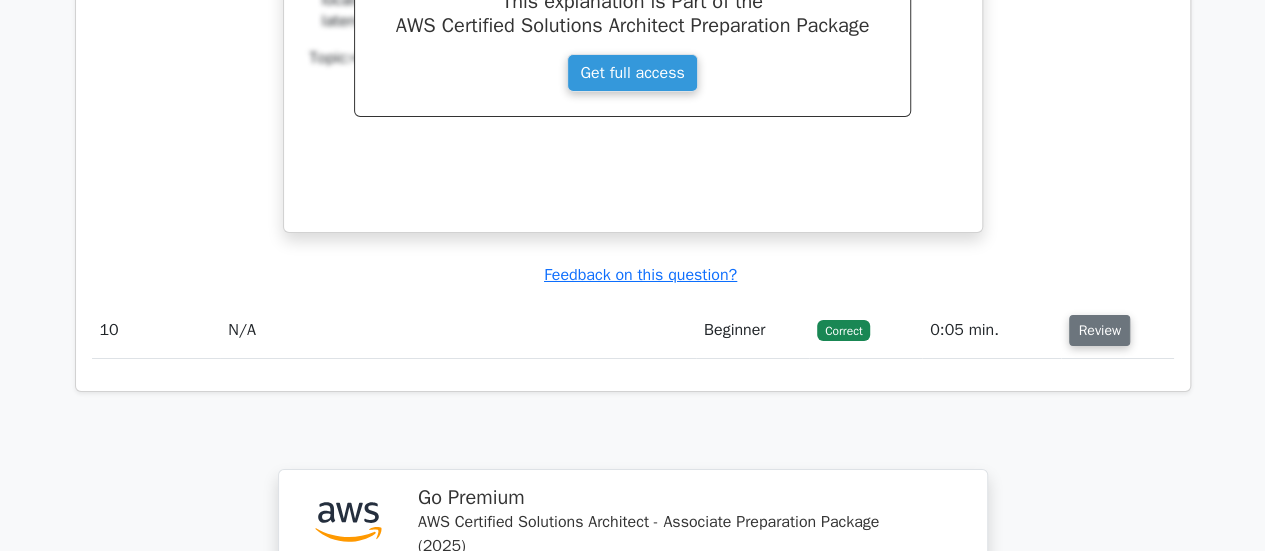 click on "Review" at bounding box center [1099, 330] 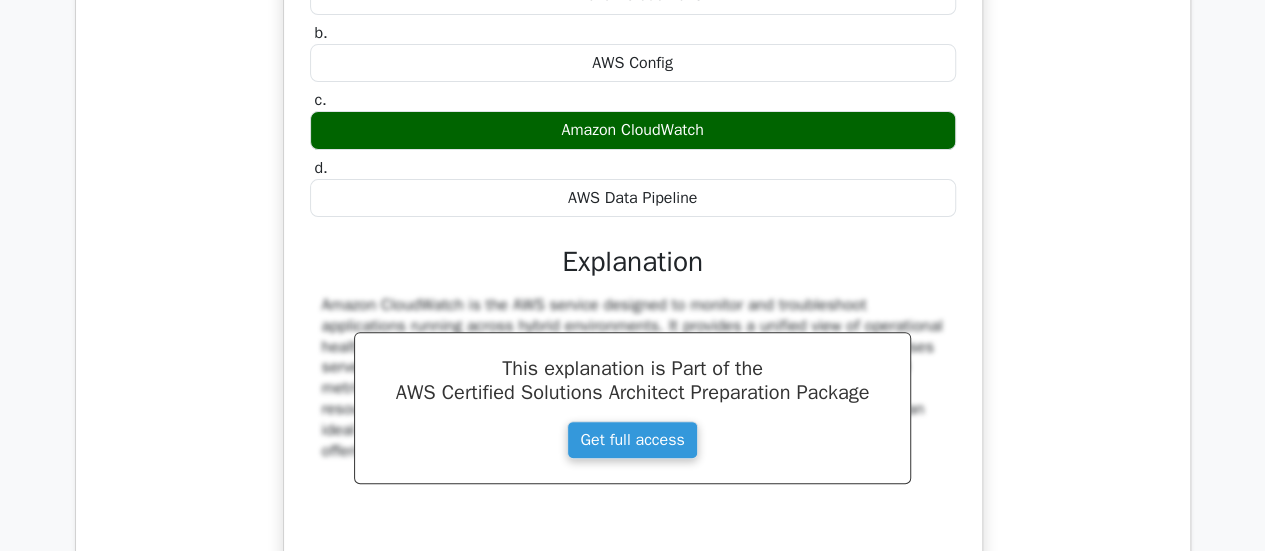 scroll, scrollTop: 7757, scrollLeft: 0, axis: vertical 